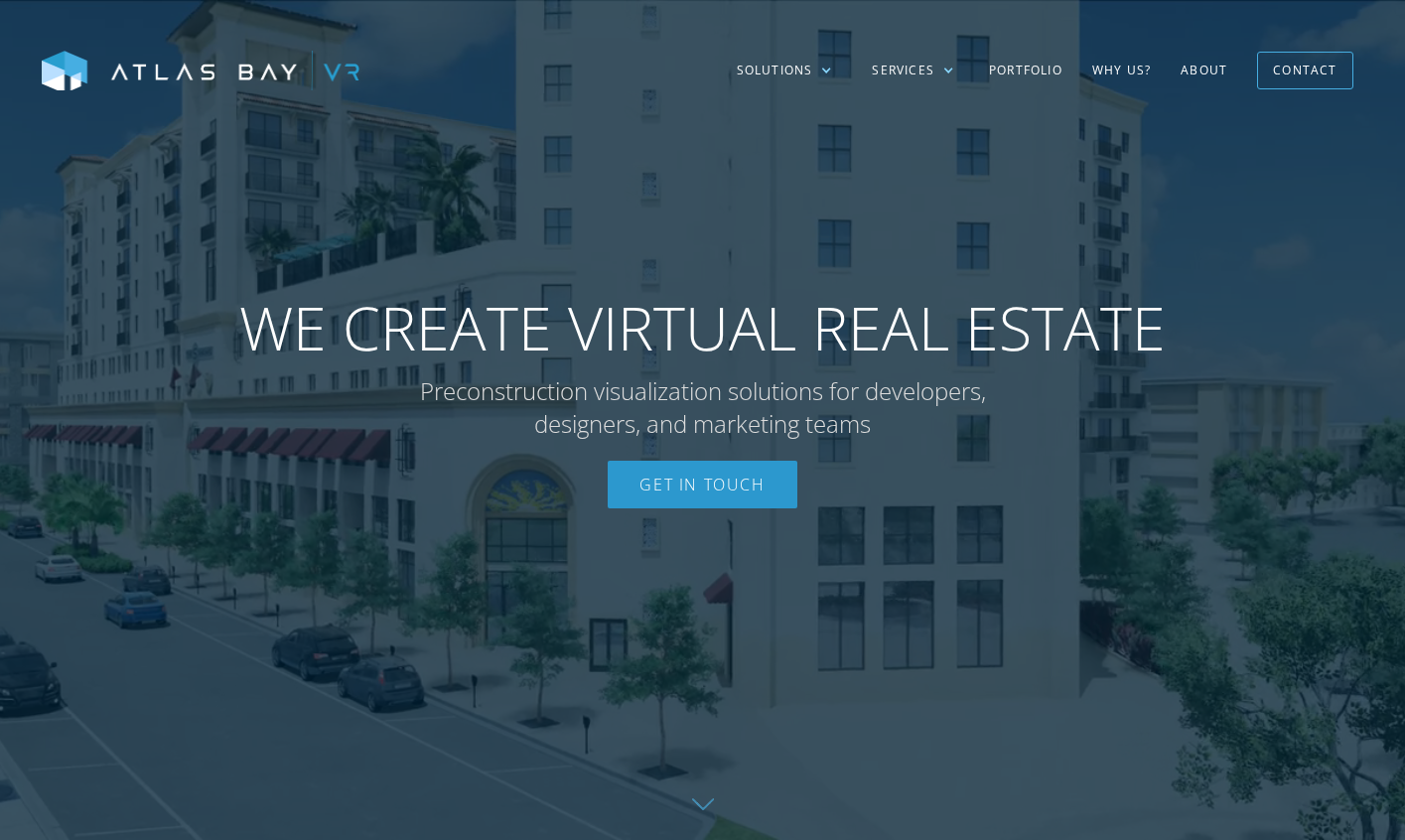 scroll, scrollTop: 0, scrollLeft: 0, axis: both 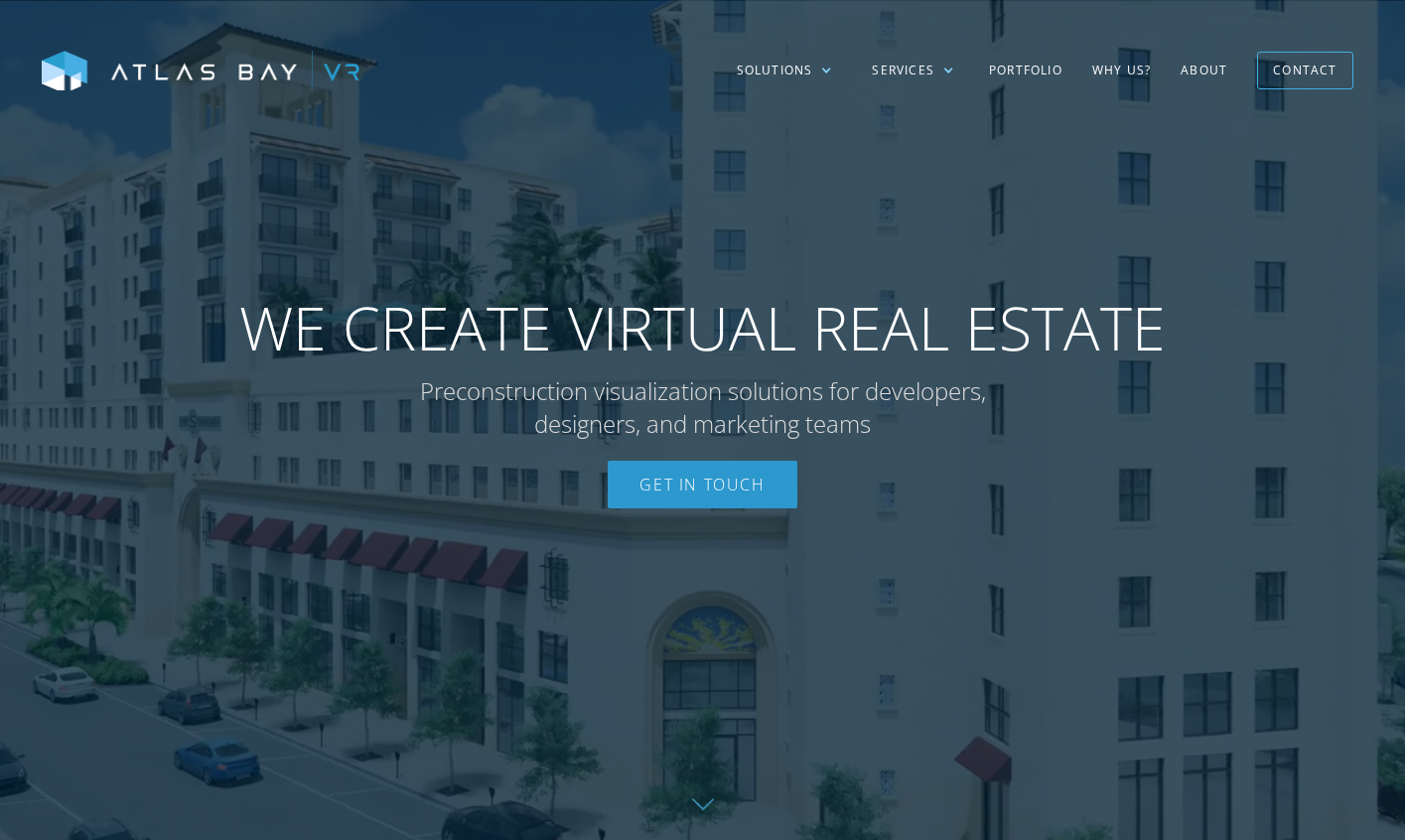 click on "Get In Touch" at bounding box center (702, 514) 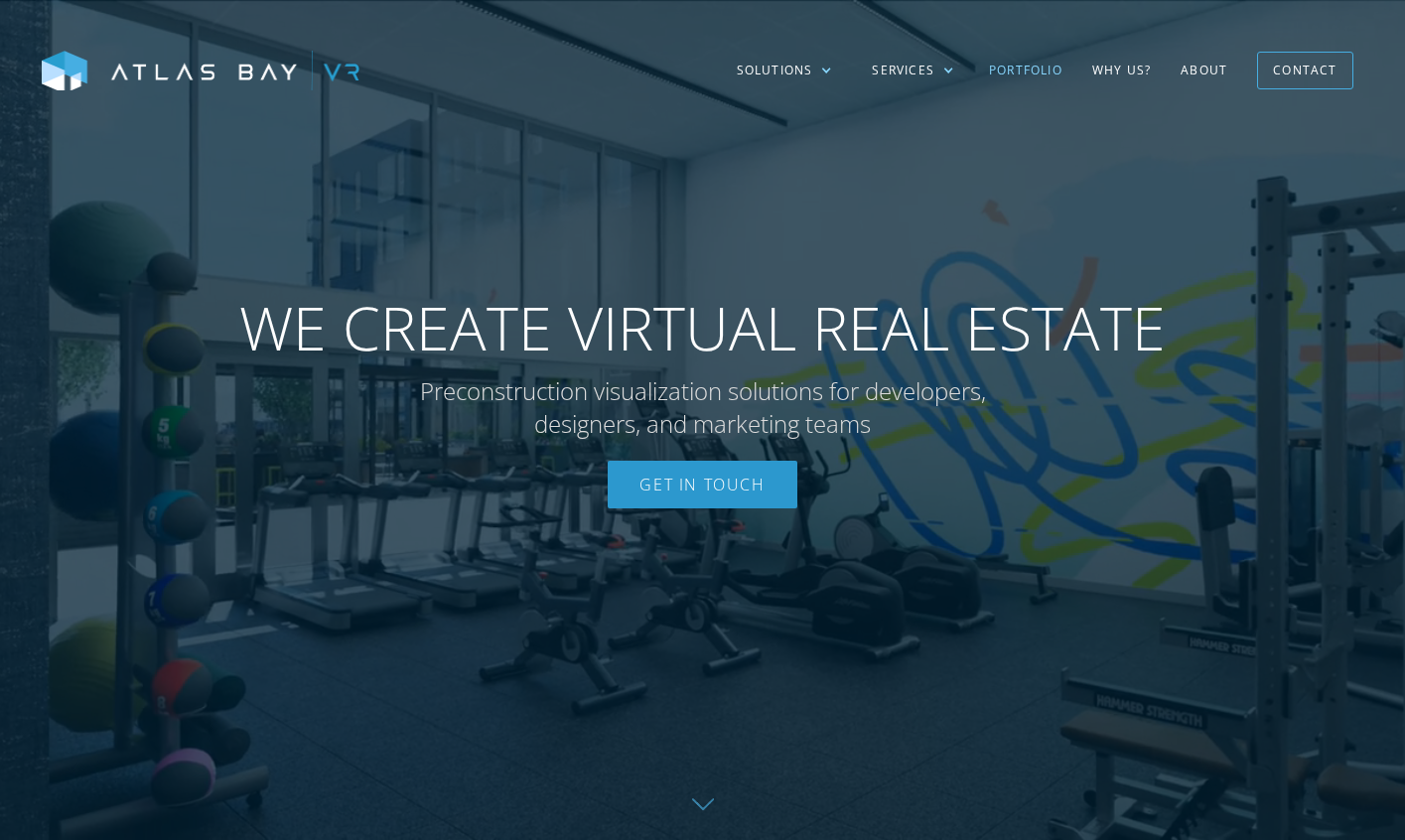 click on "Portfolio" at bounding box center (1026, 70) 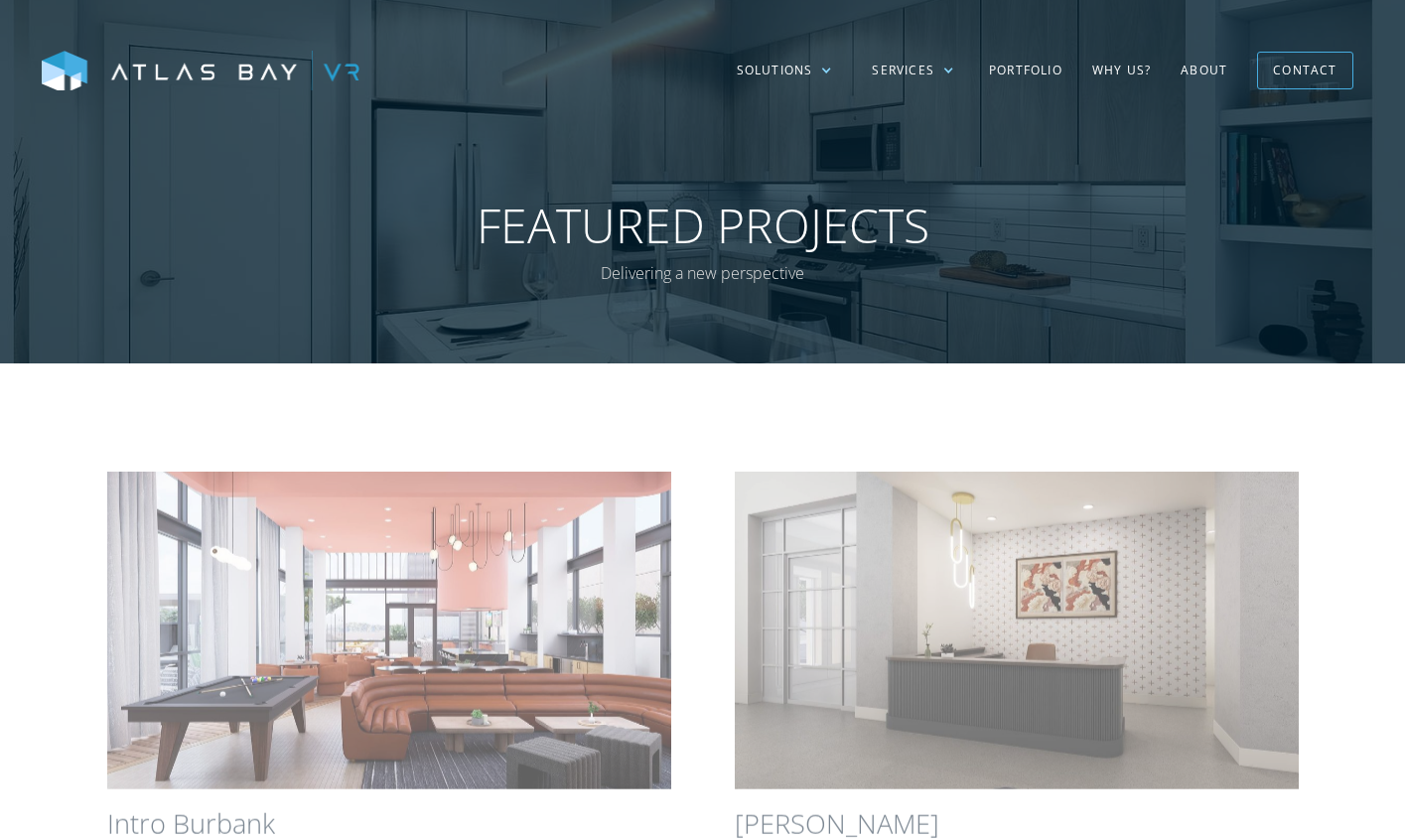 scroll, scrollTop: 0, scrollLeft: 0, axis: both 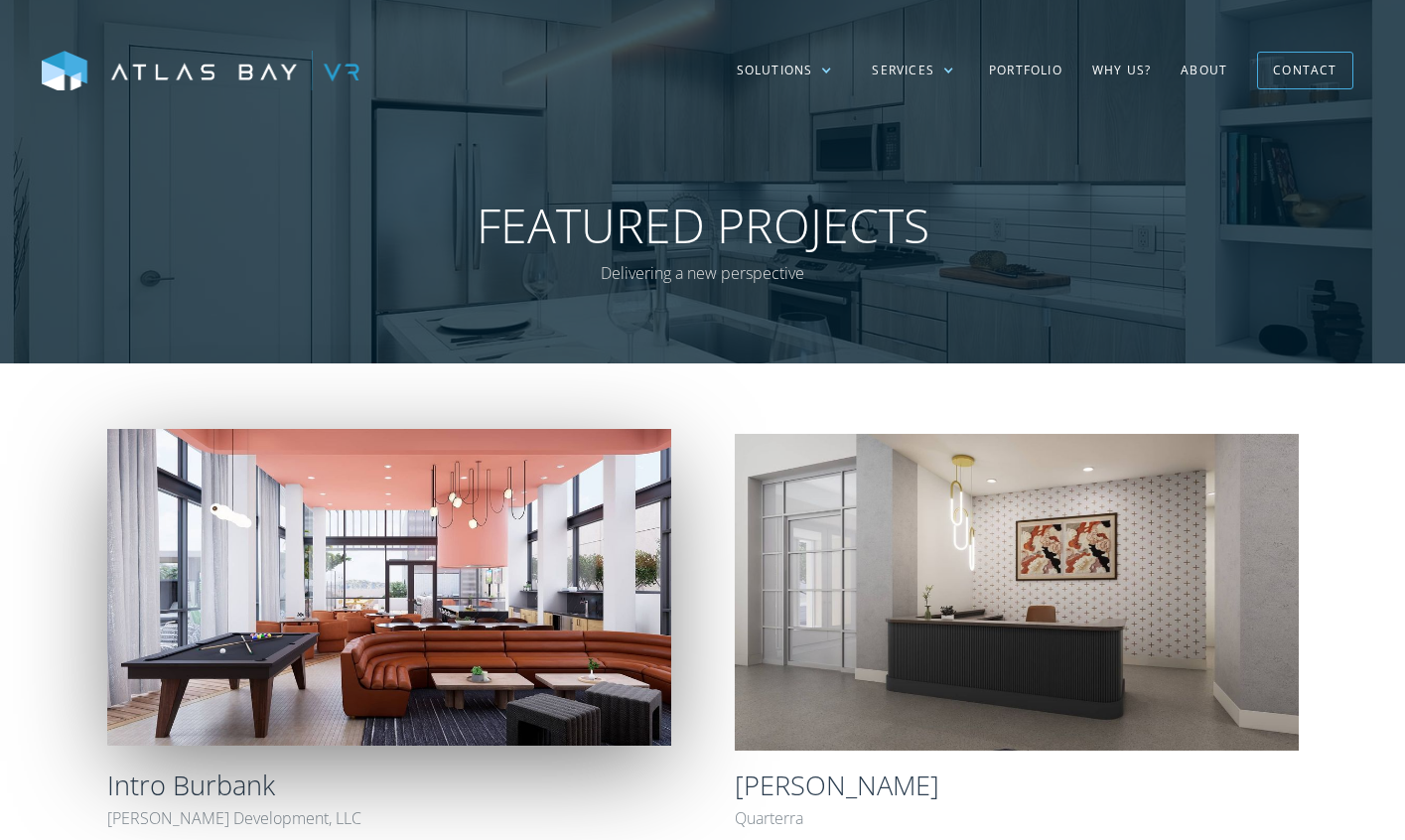 click at bounding box center [389, 588] 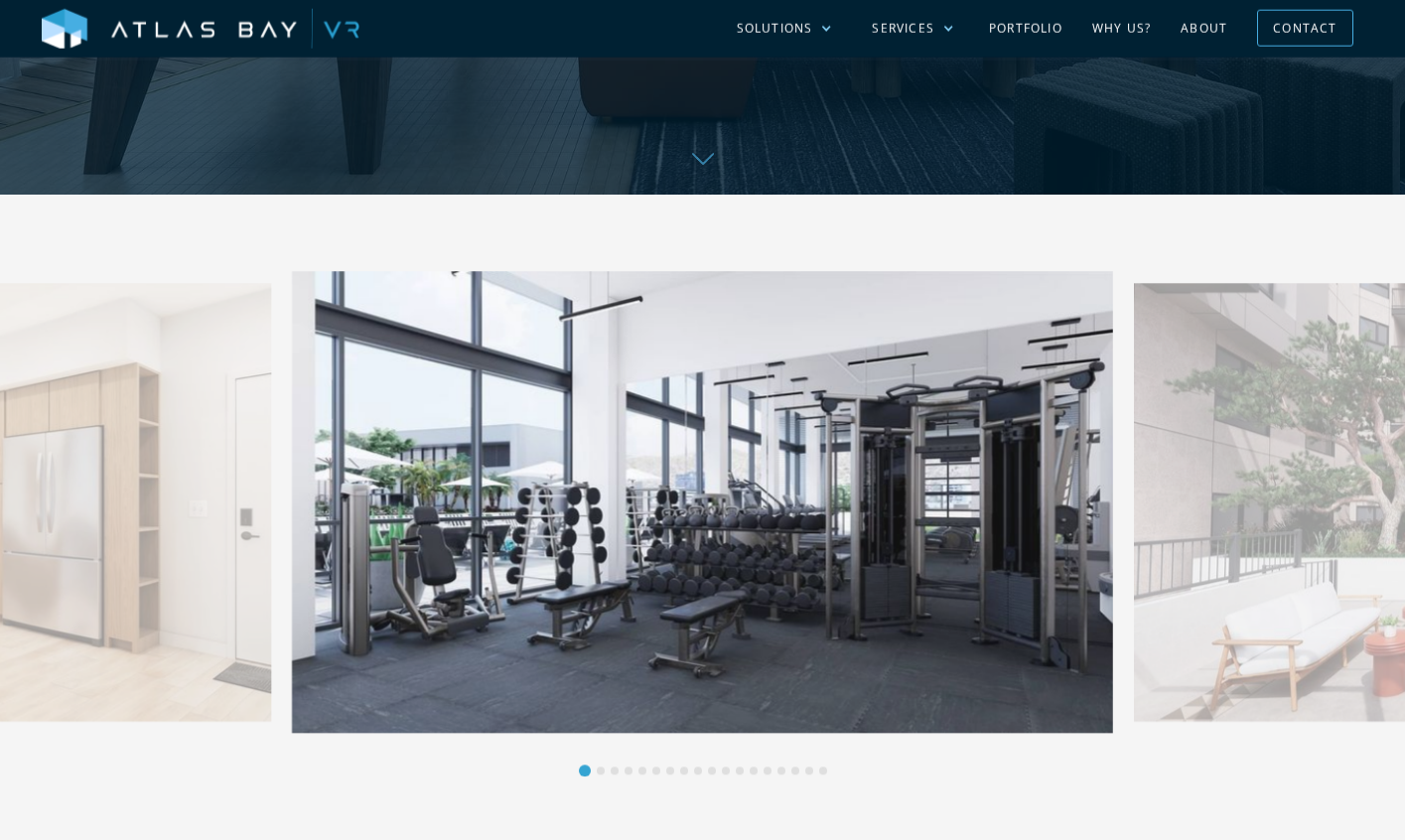 scroll, scrollTop: 810, scrollLeft: 0, axis: vertical 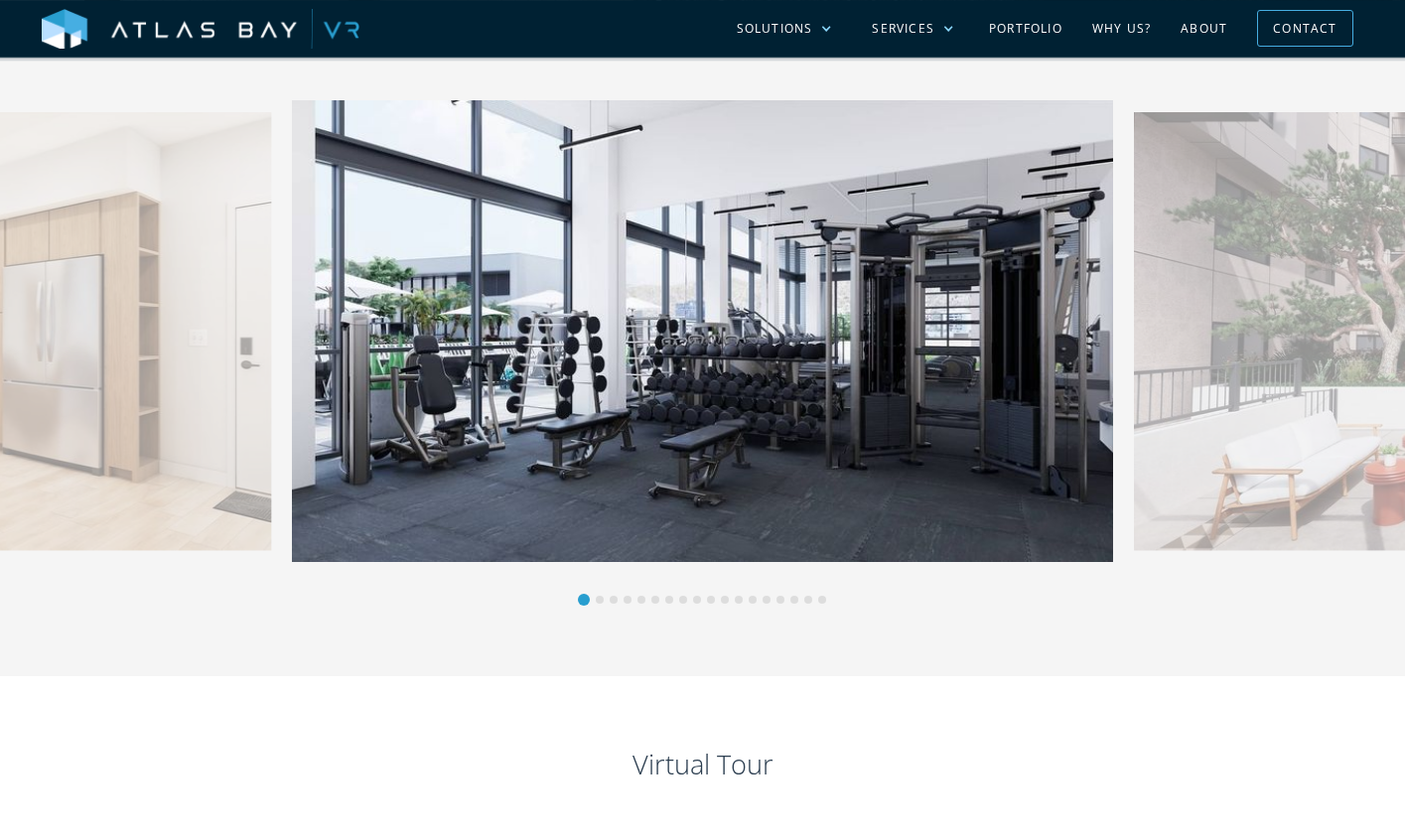 click at bounding box center (702, 331) 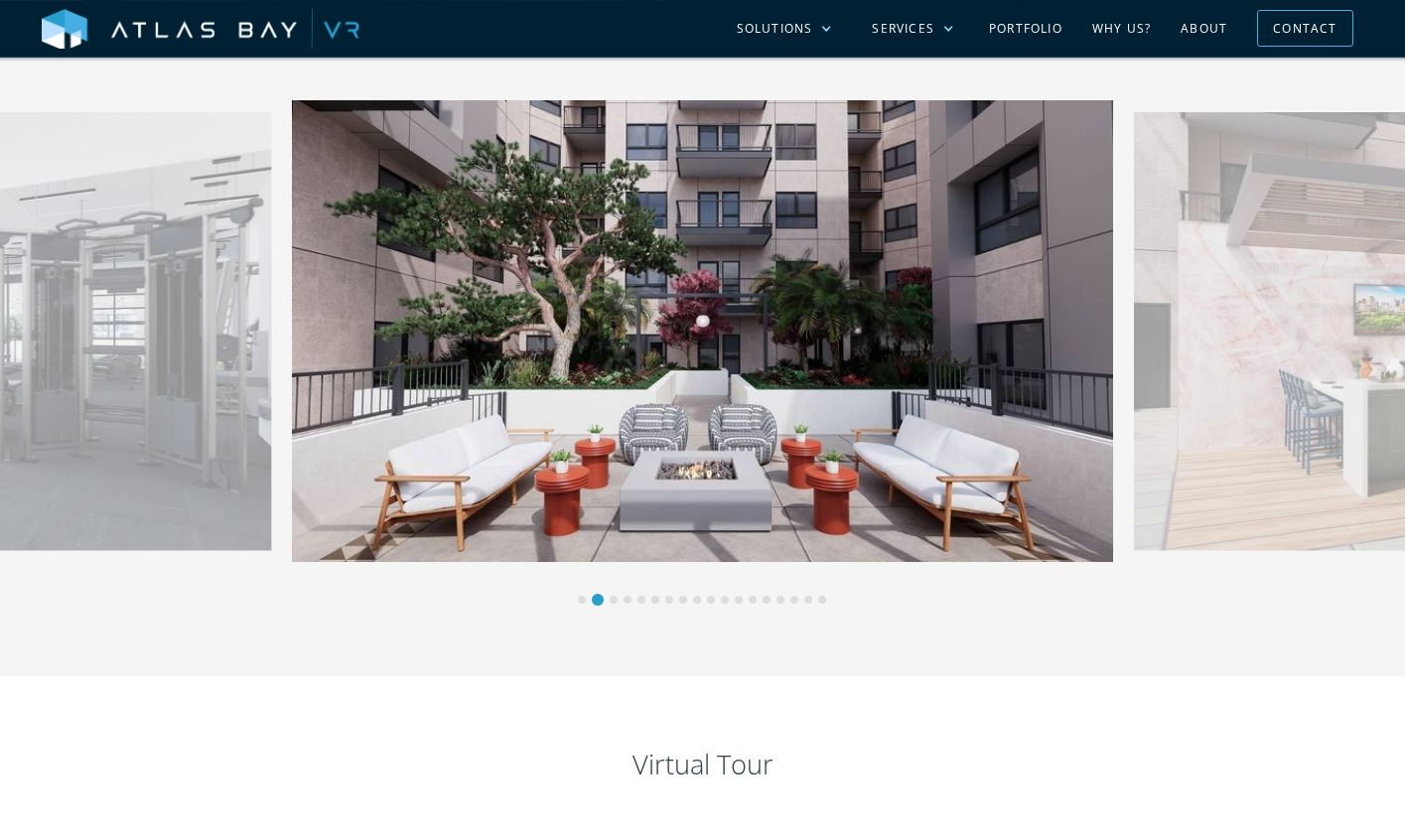 click at bounding box center [1319, 352] 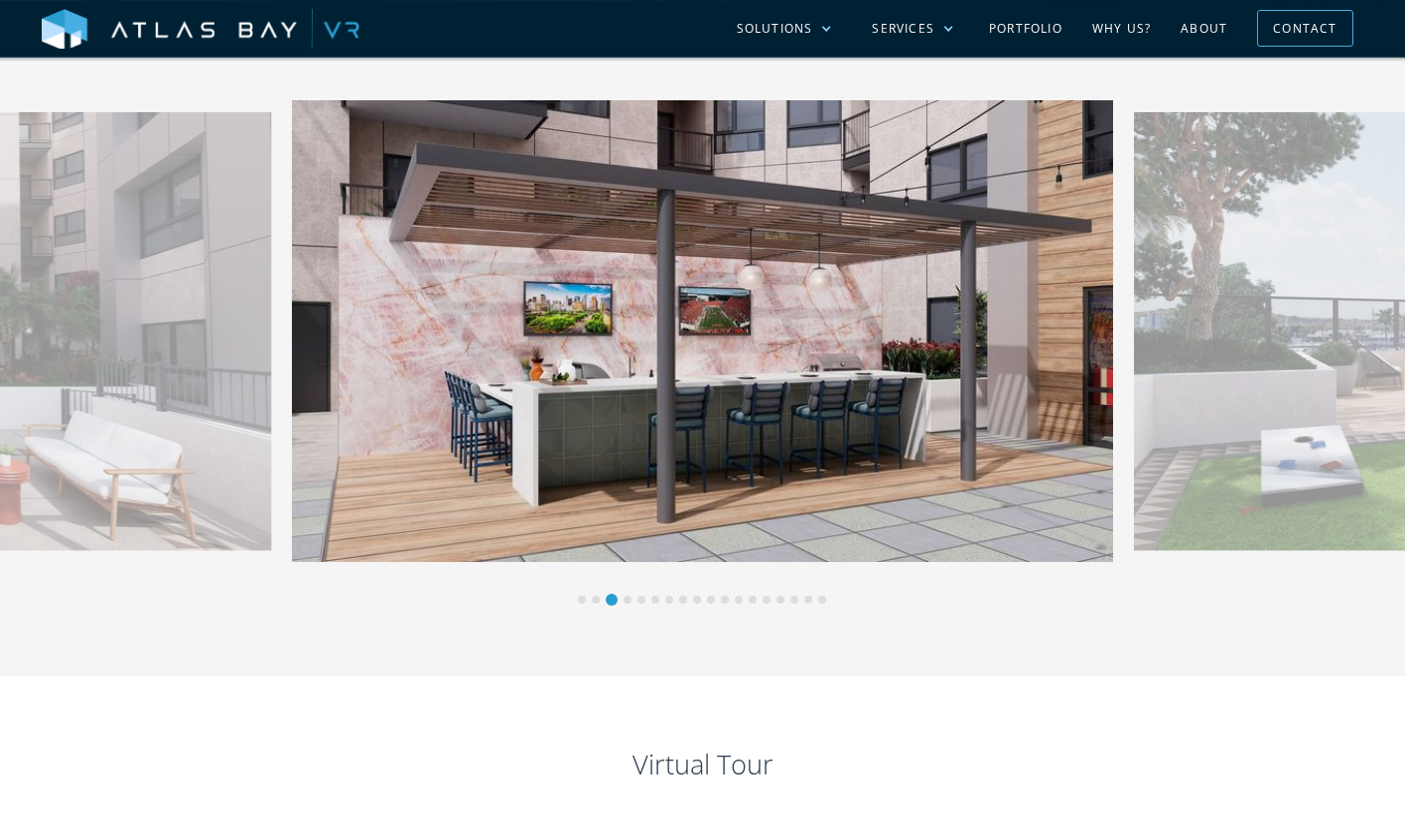 click at bounding box center [1319, 352] 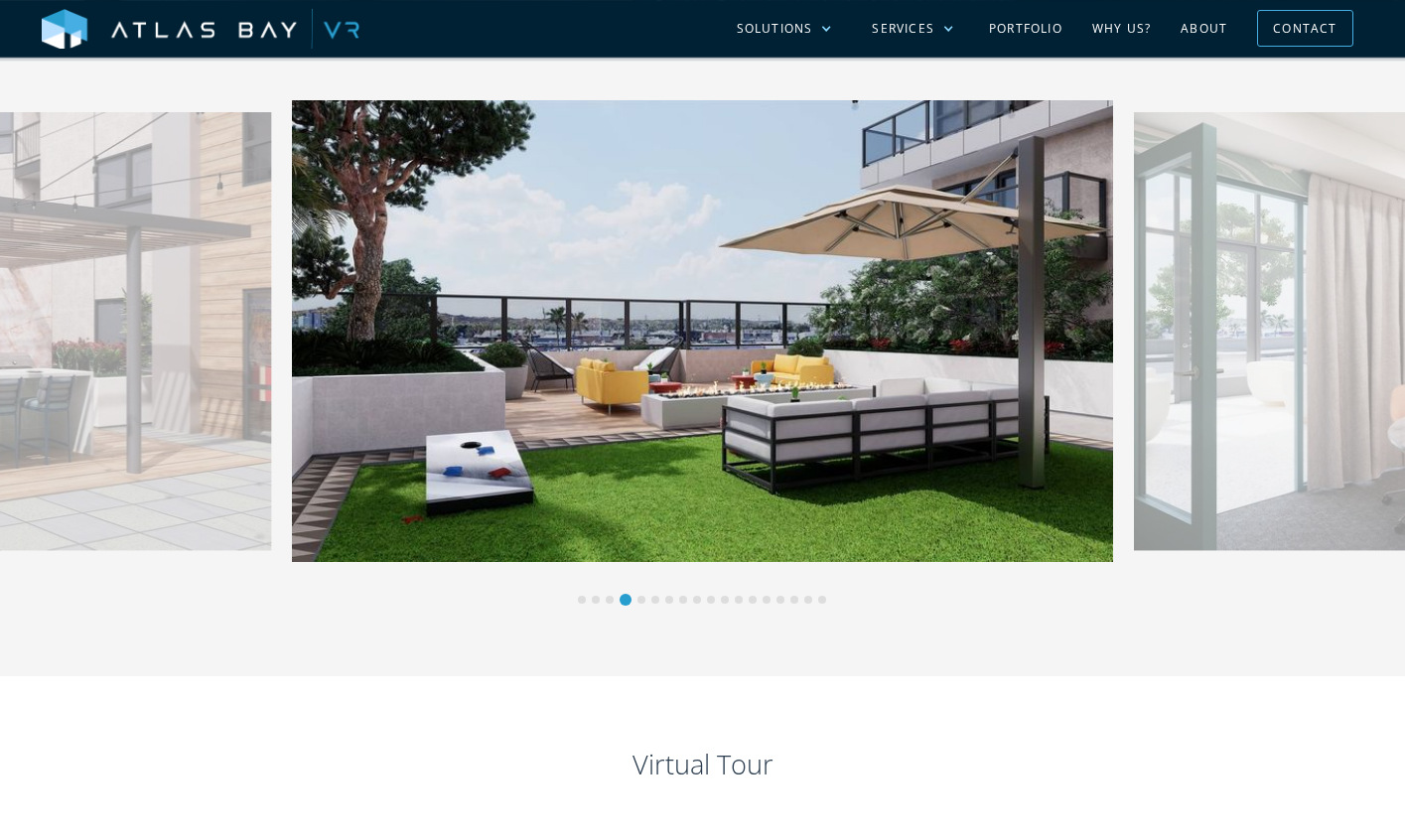 click at bounding box center [1319, 352] 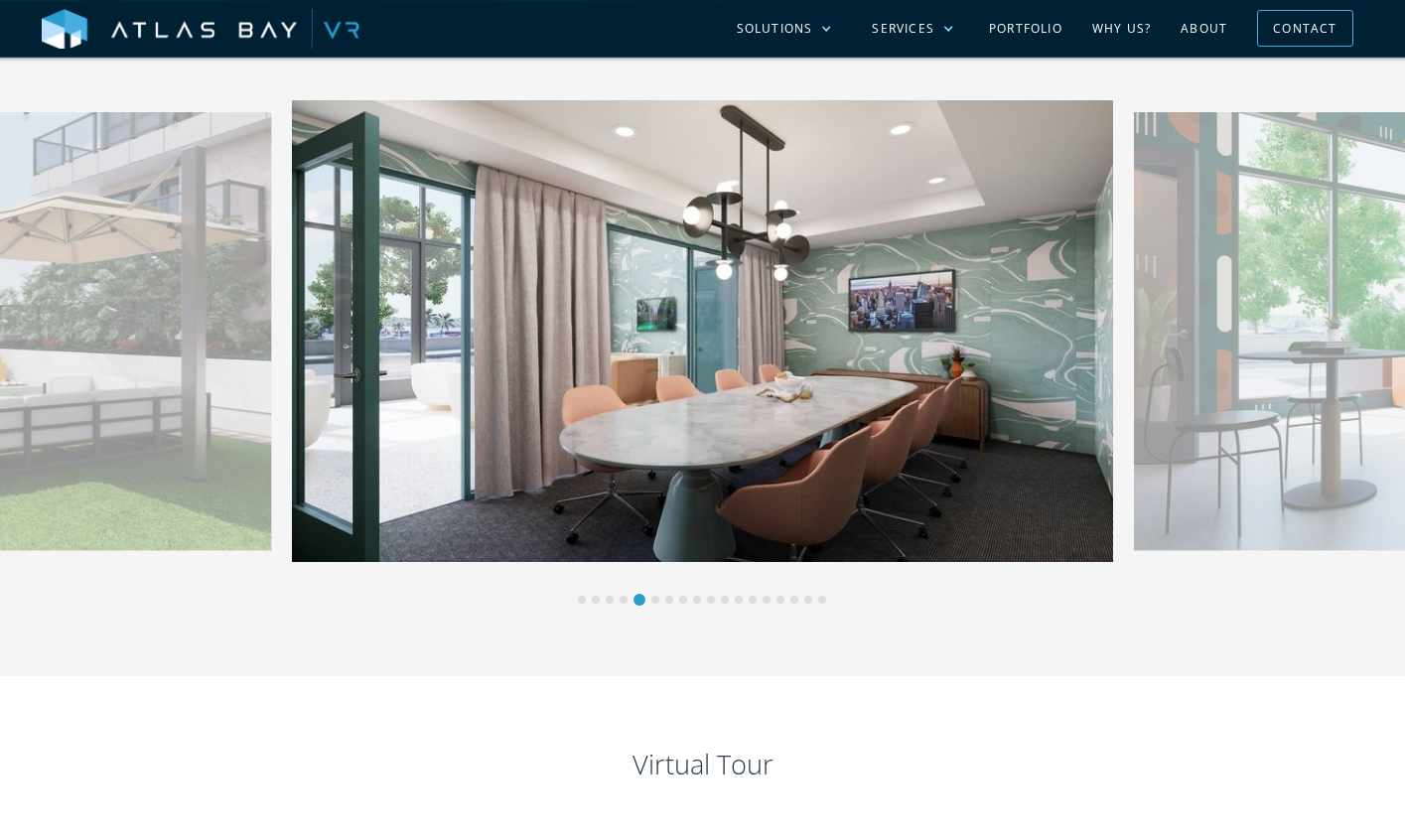 click at bounding box center [1319, 352] 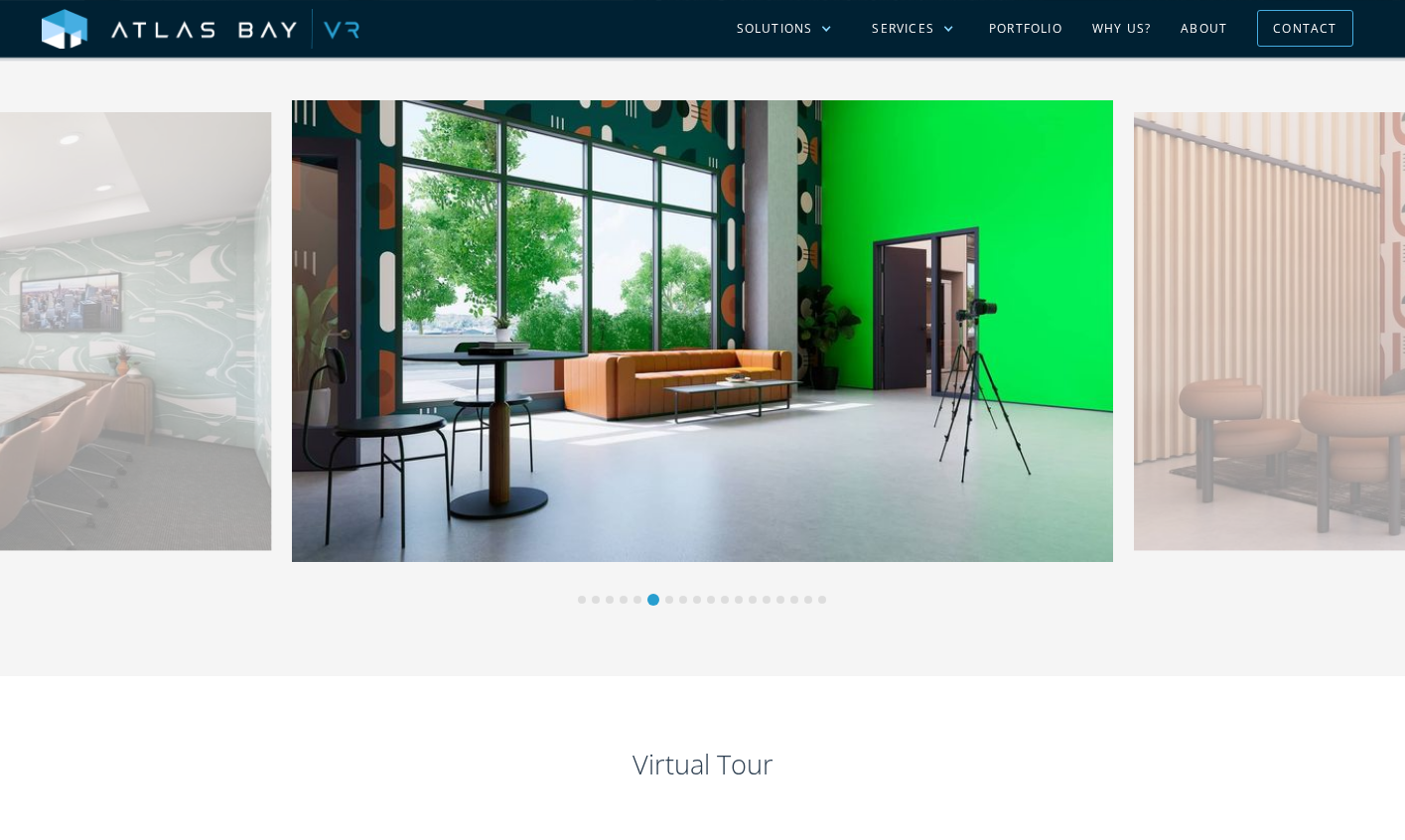 click at bounding box center [1319, 352] 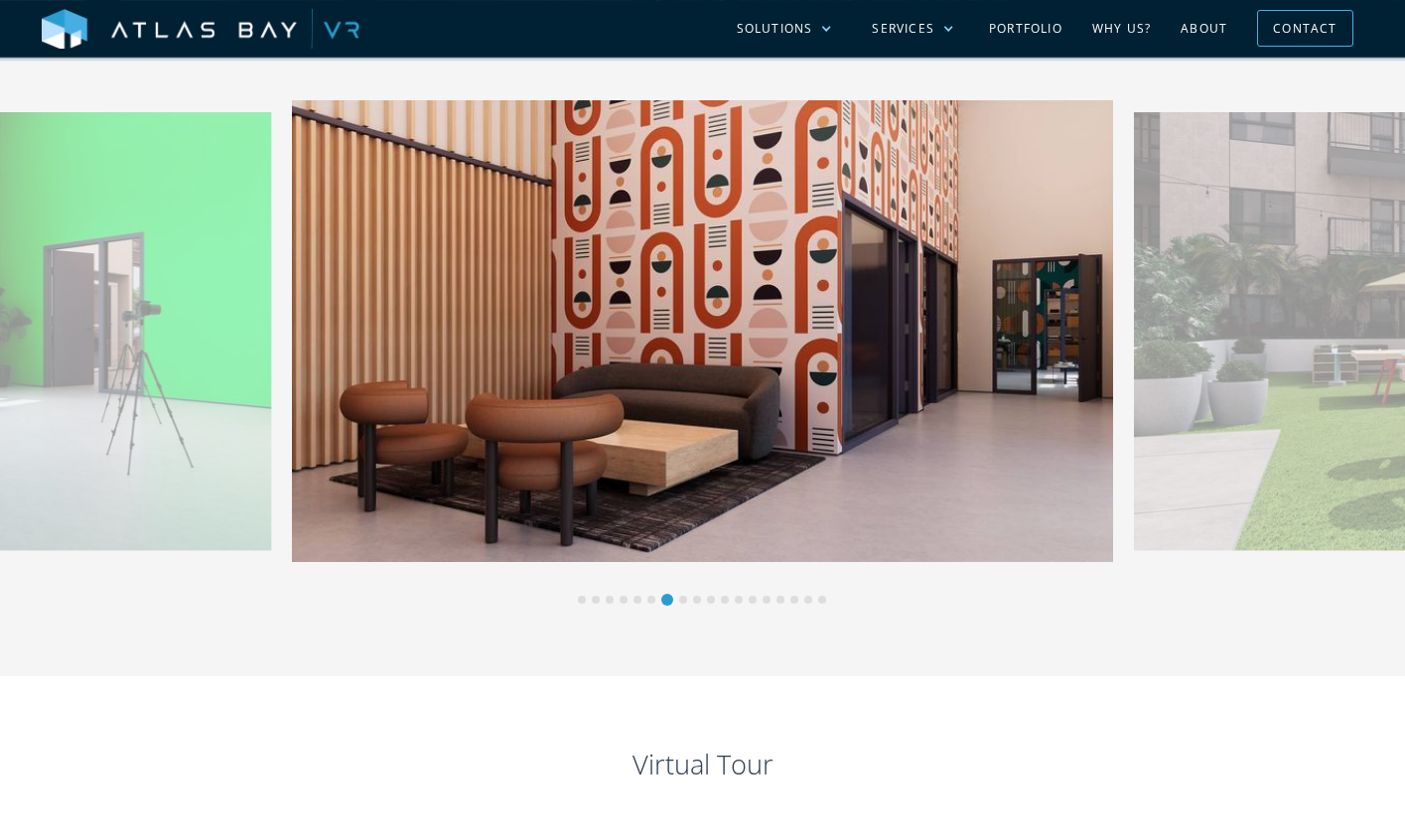 click at bounding box center [1319, 352] 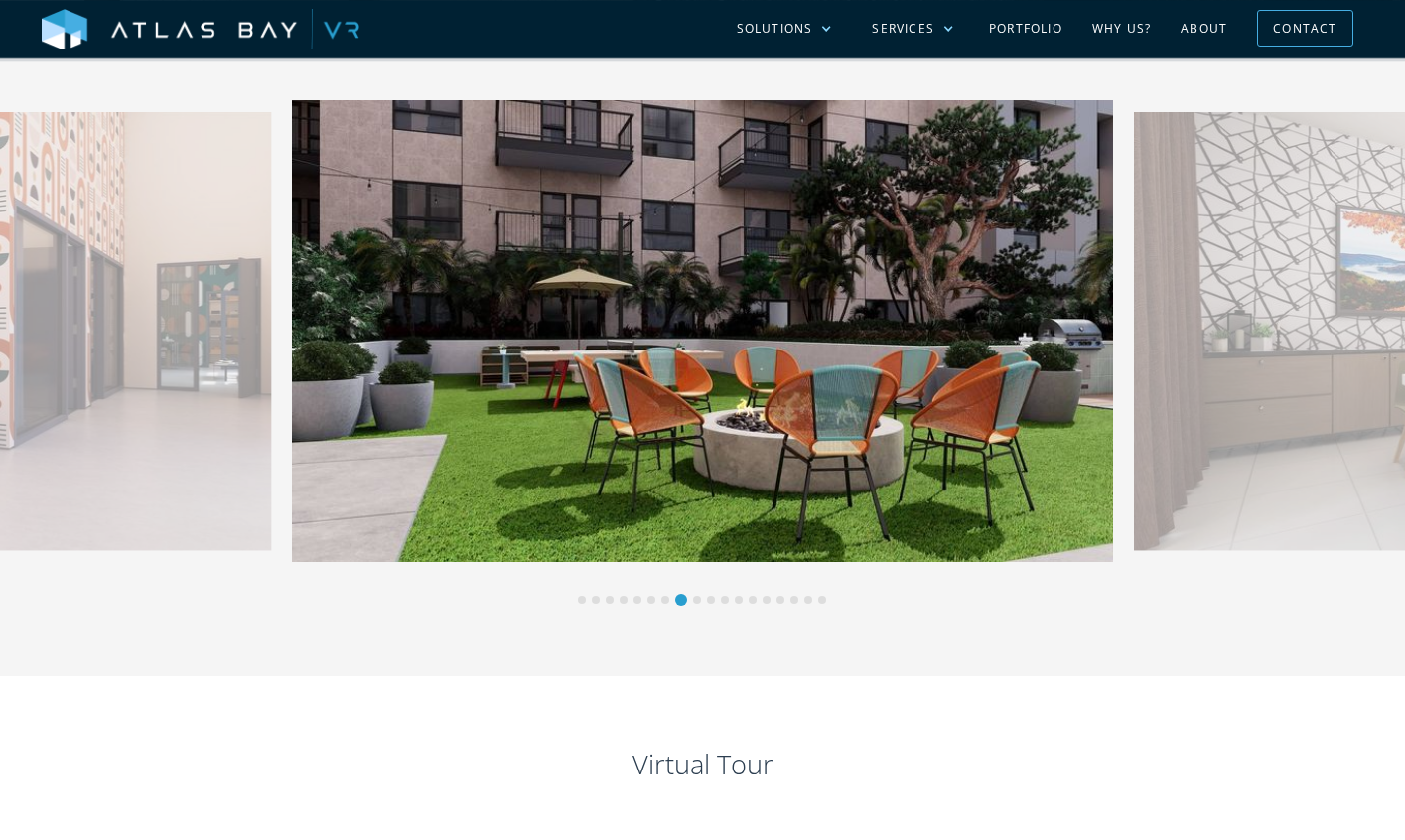 click at bounding box center [1319, 352] 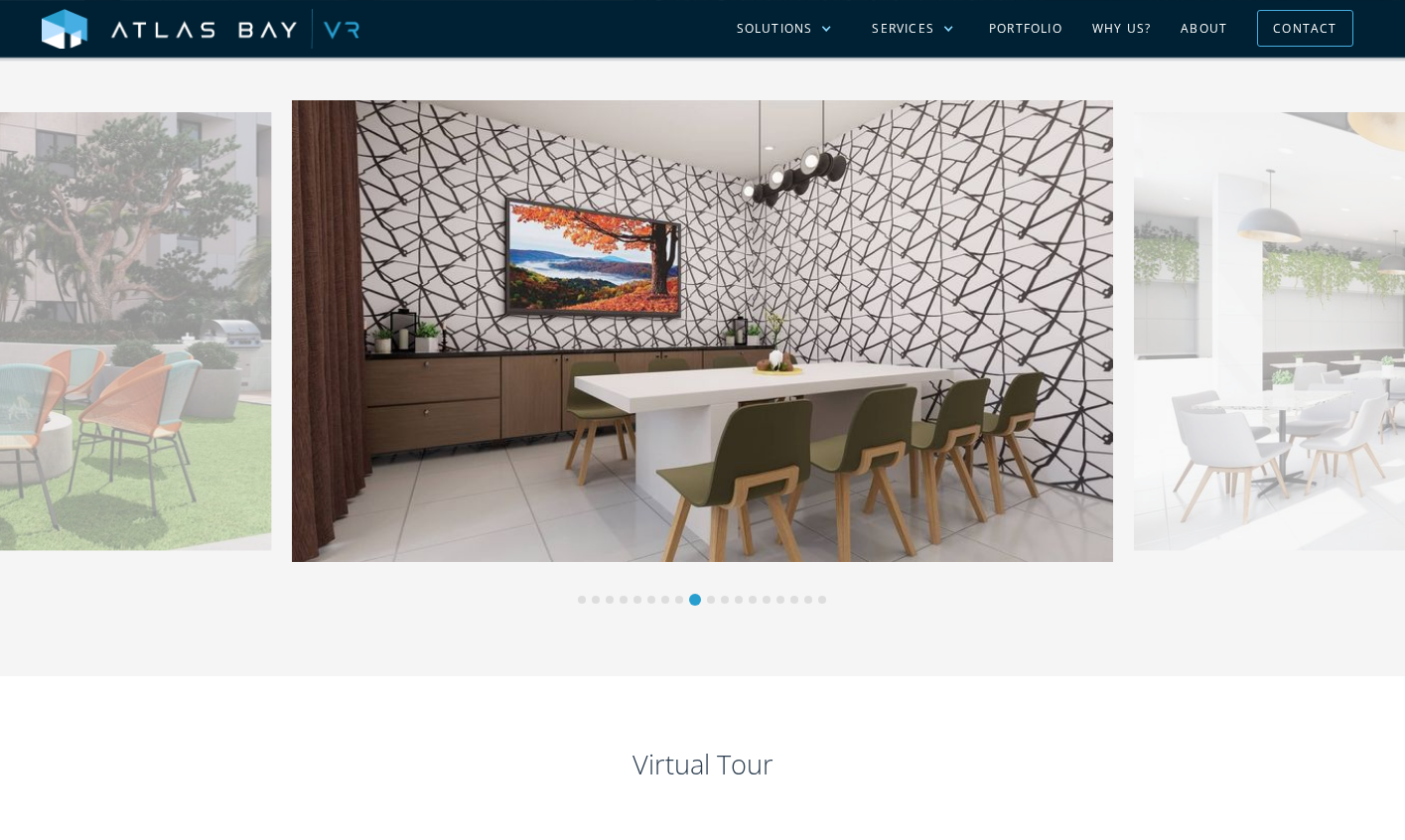 click at bounding box center (1319, 352) 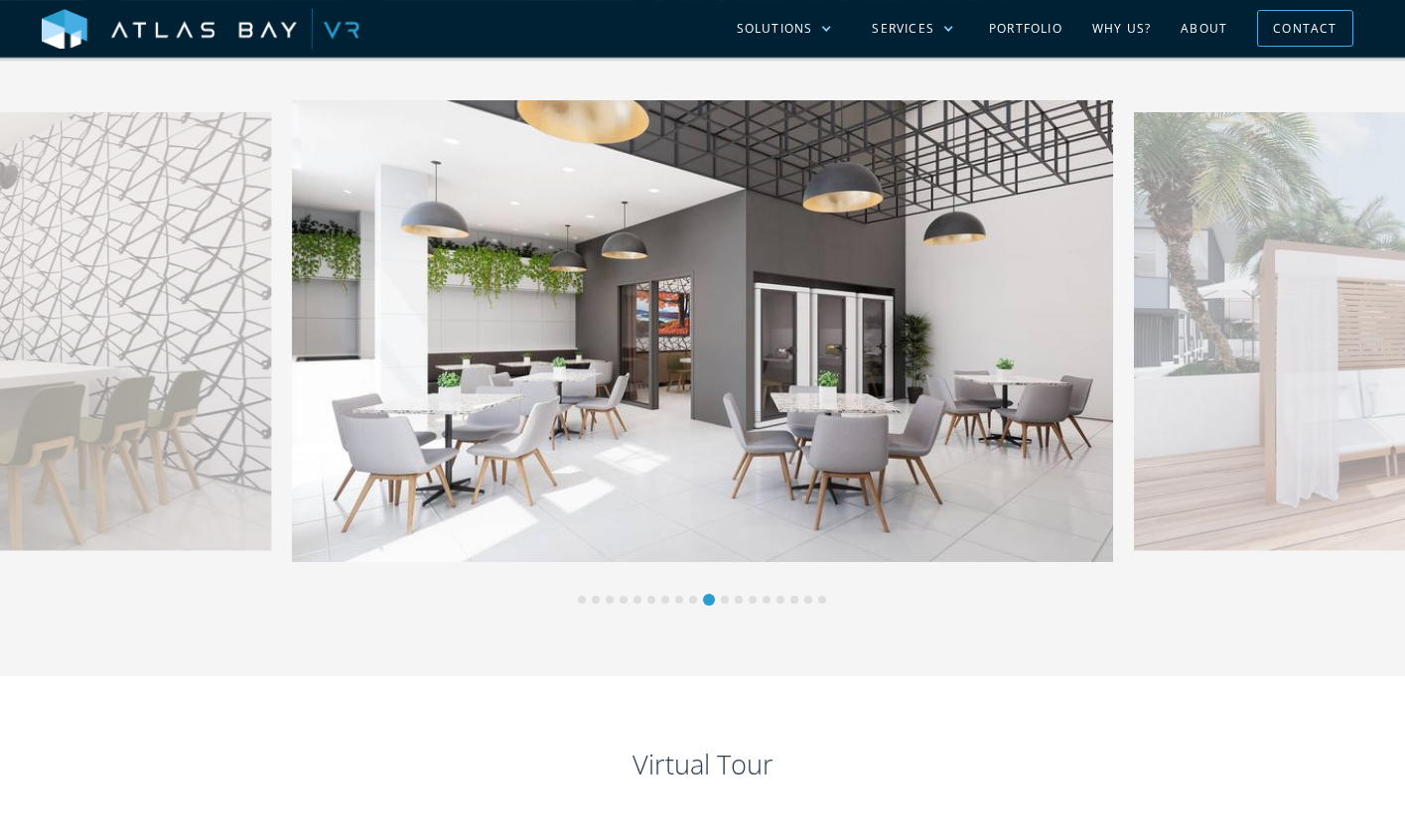 click at bounding box center [1319, 352] 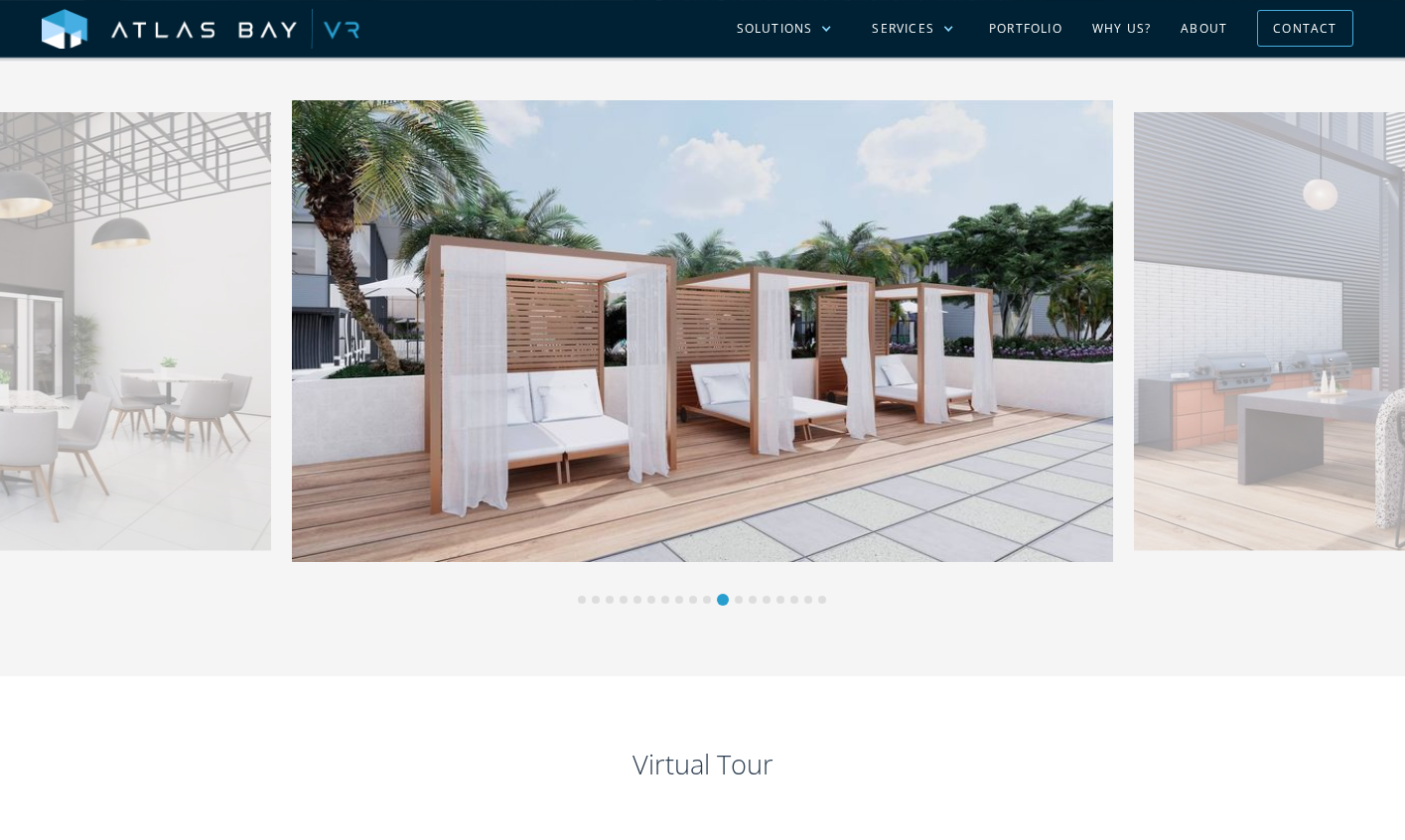 click at bounding box center [702, 331] 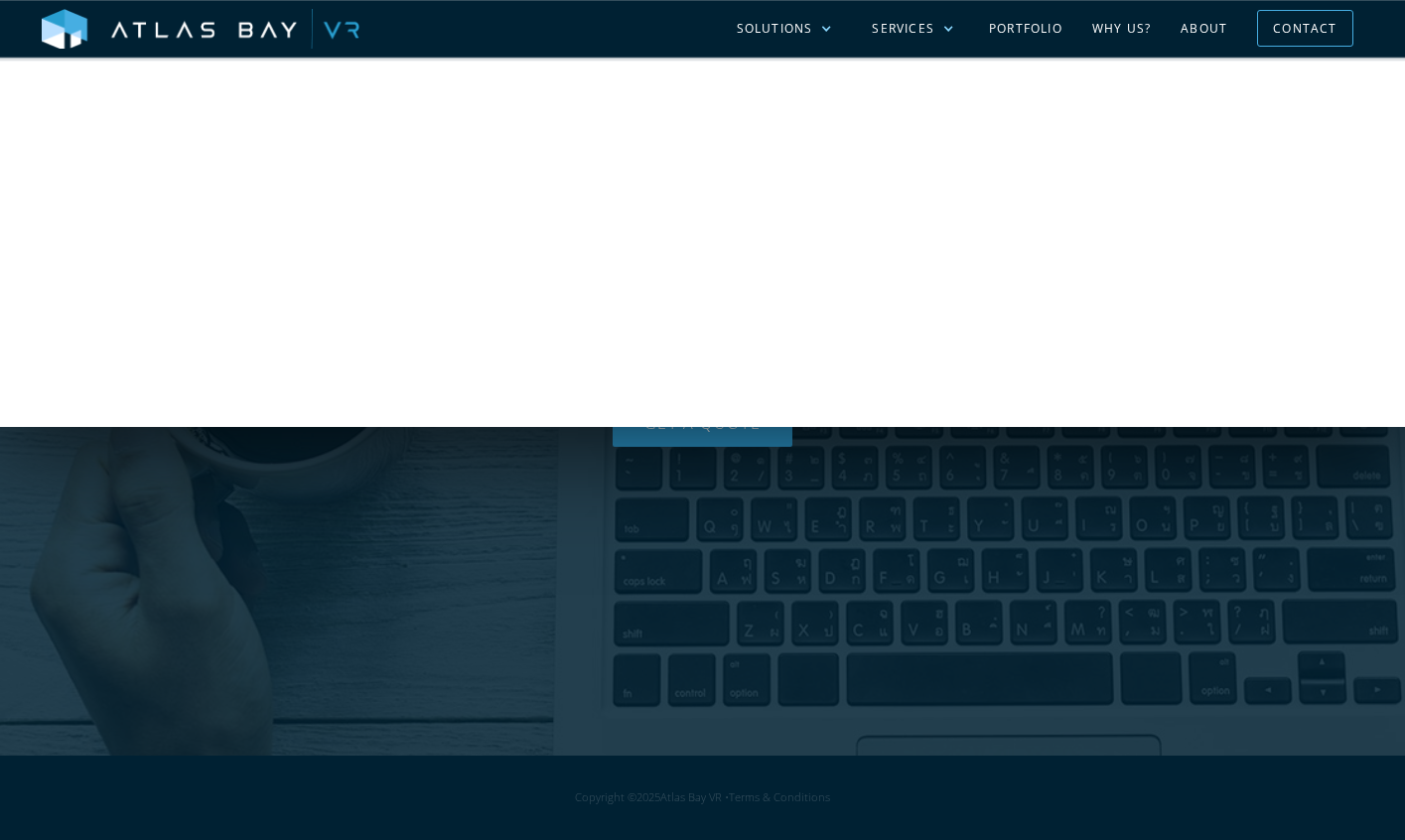 scroll, scrollTop: 1620, scrollLeft: 0, axis: vertical 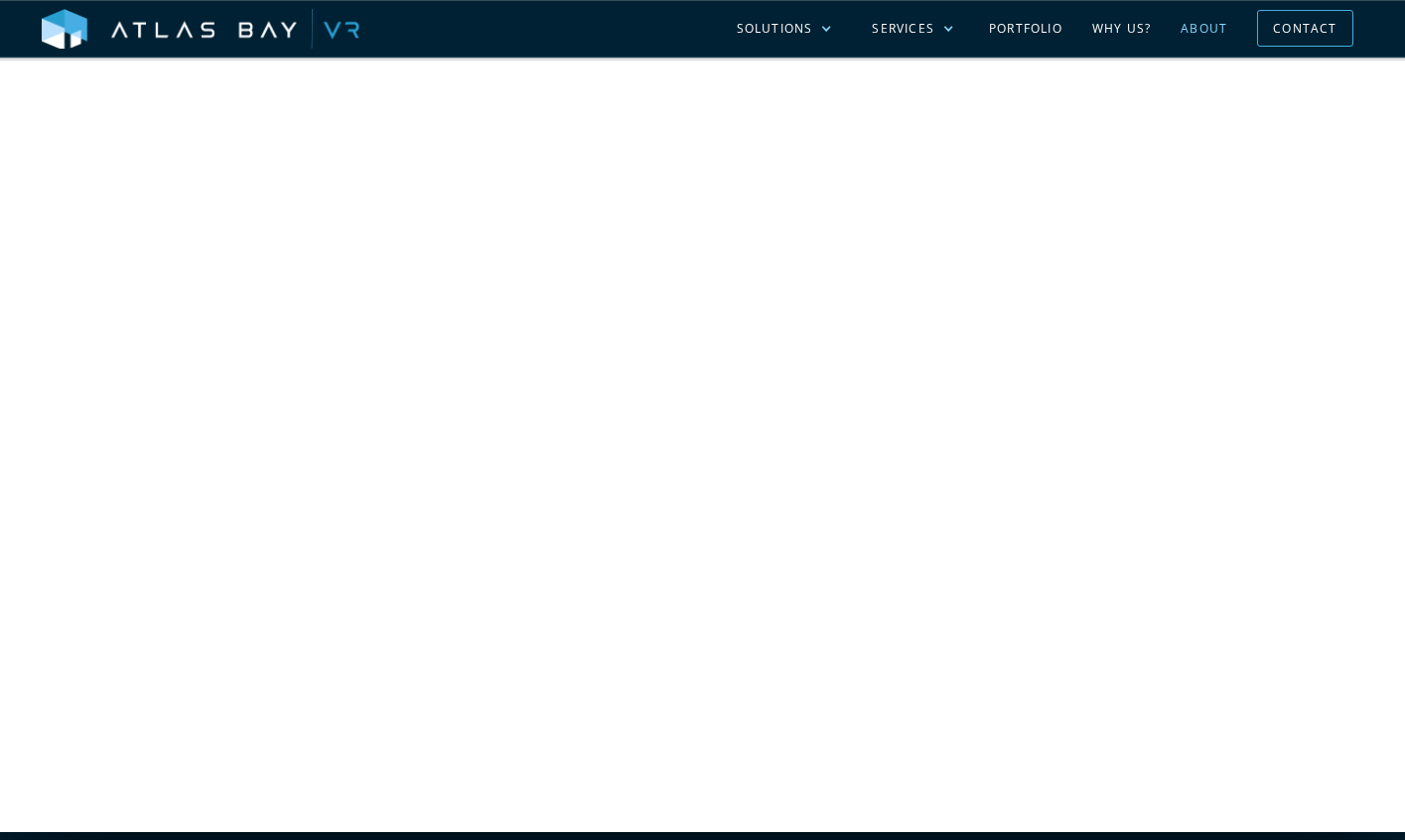 click on "About" at bounding box center [1203, 29] 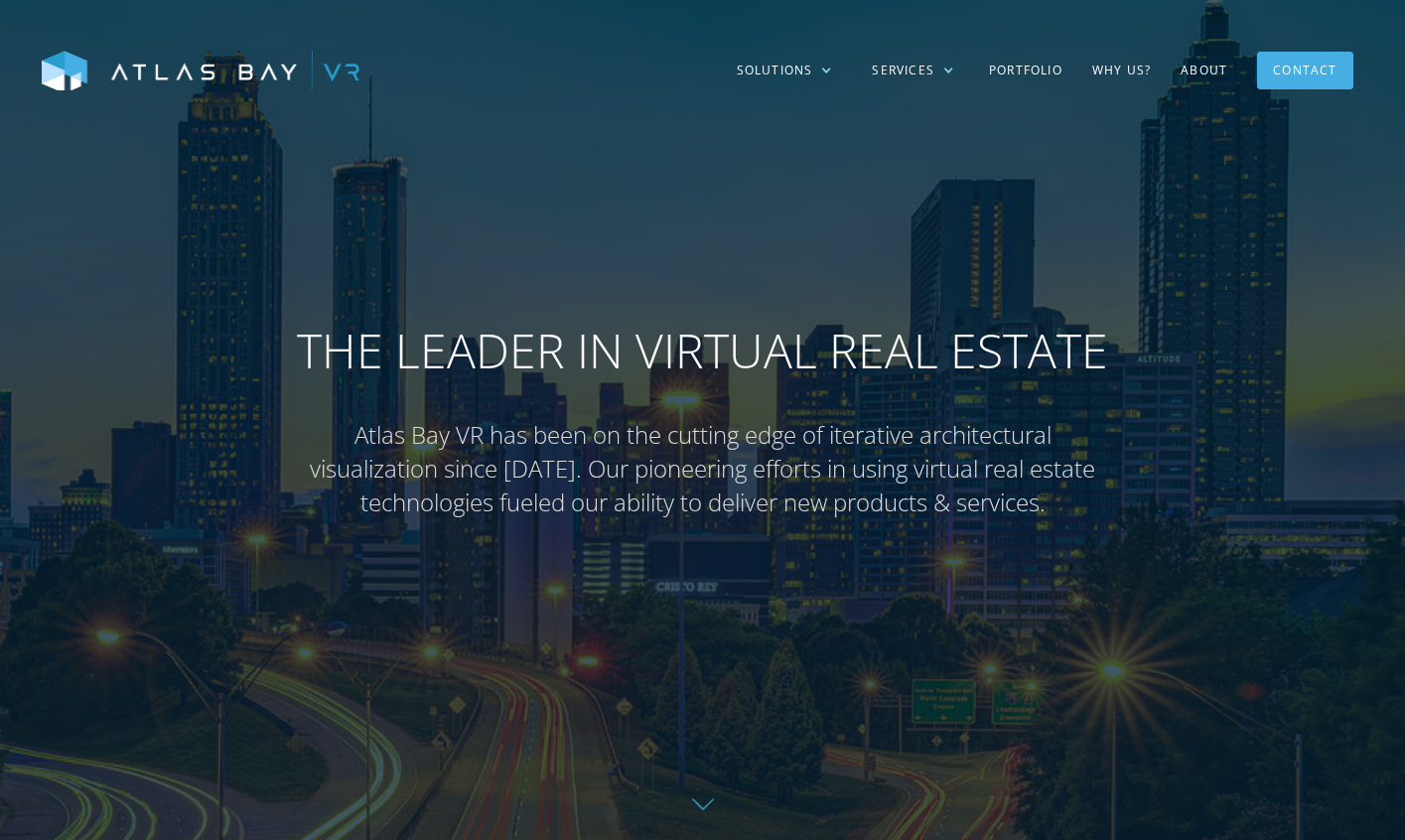 scroll, scrollTop: 0, scrollLeft: 0, axis: both 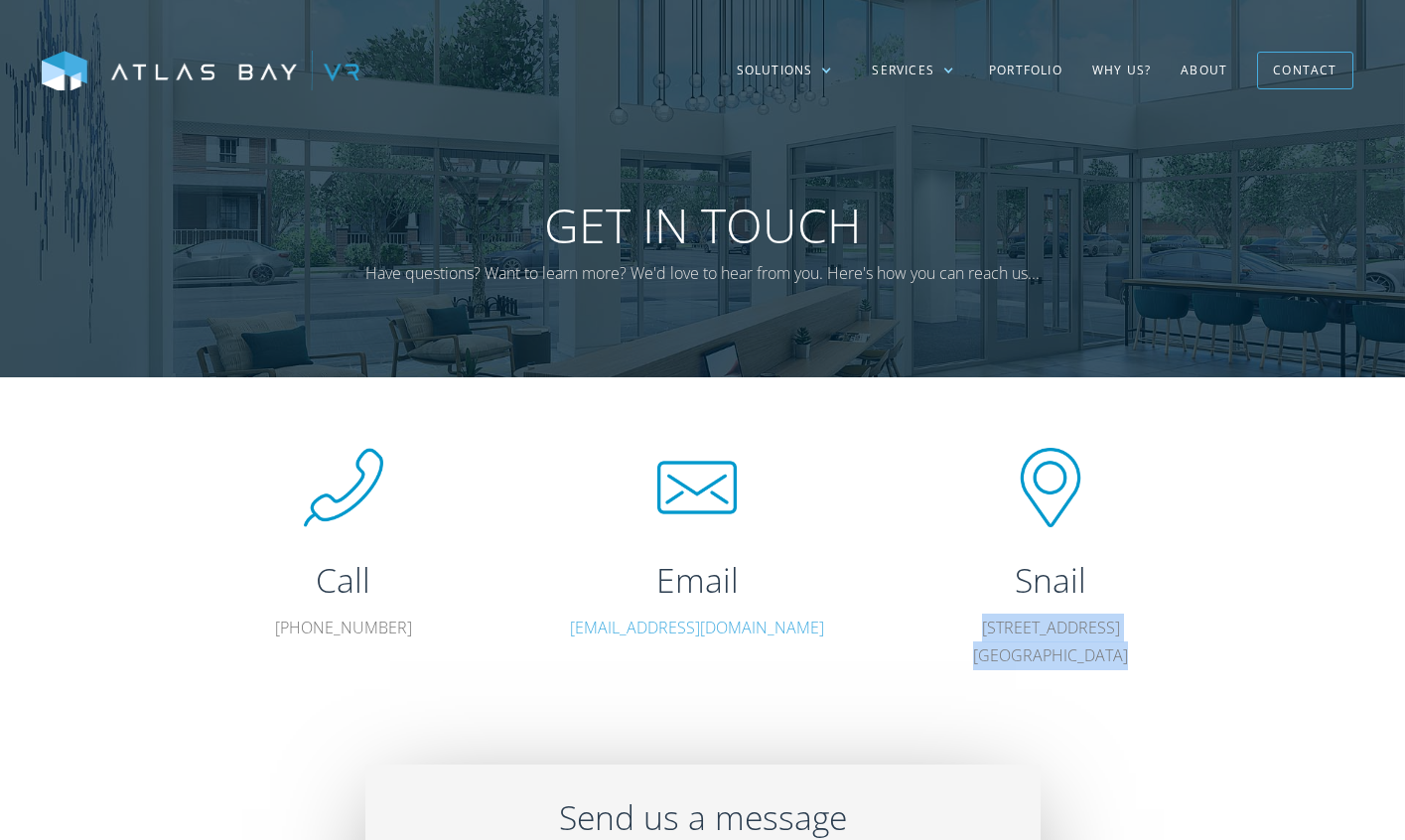 drag, startPoint x: 1125, startPoint y: 656, endPoint x: 973, endPoint y: 632, distance: 153.88307 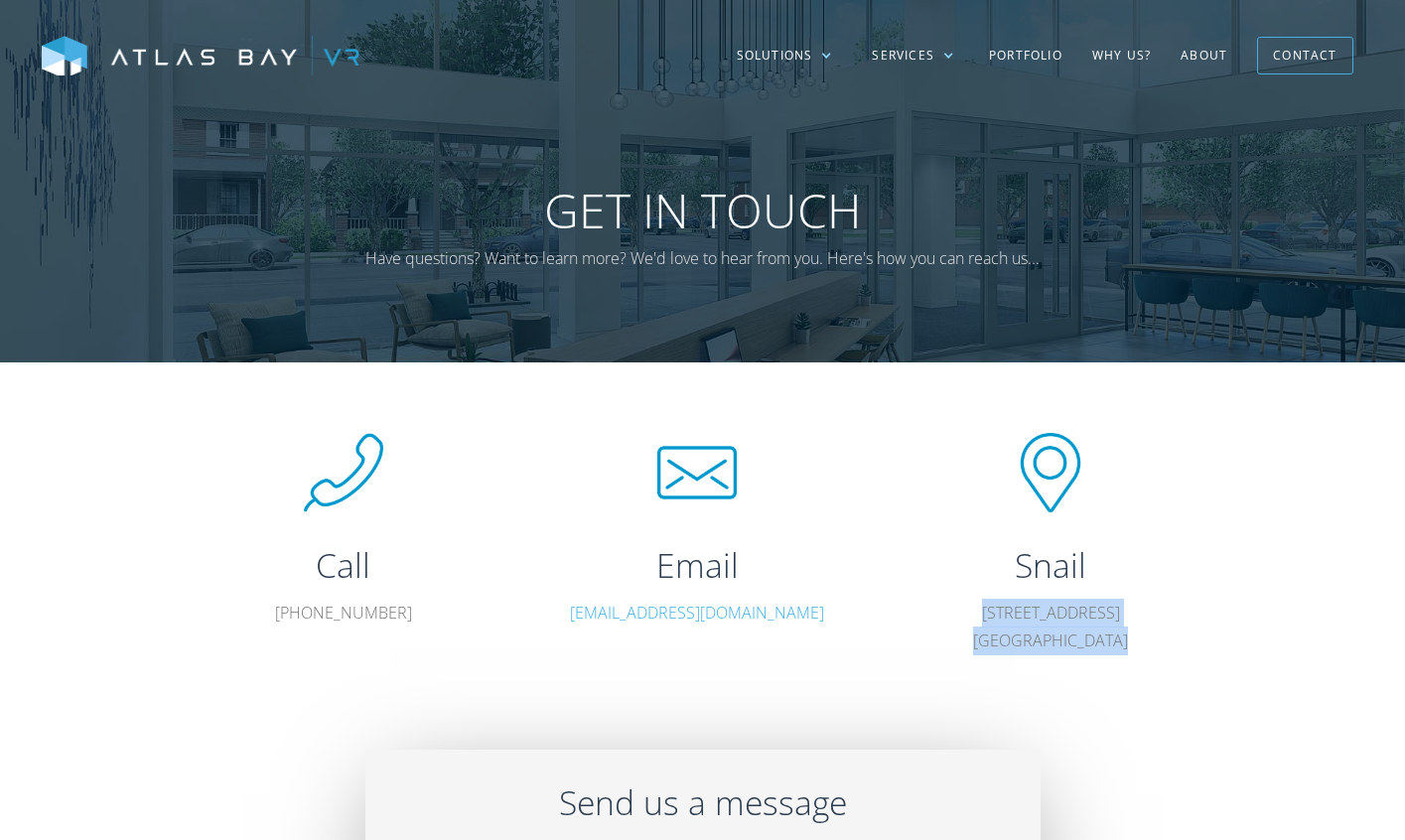 scroll, scrollTop: 0, scrollLeft: 0, axis: both 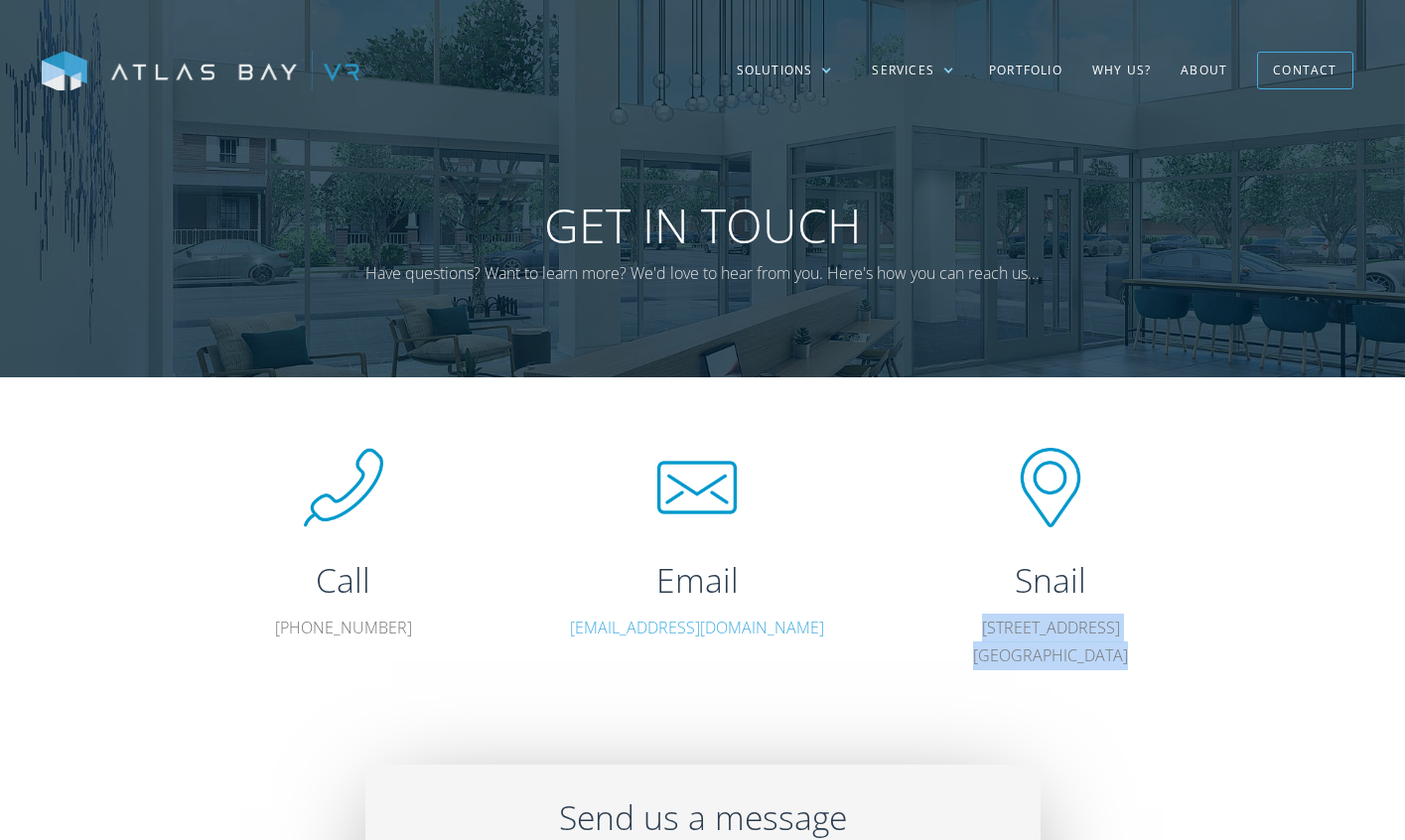 click at bounding box center [201, 71] 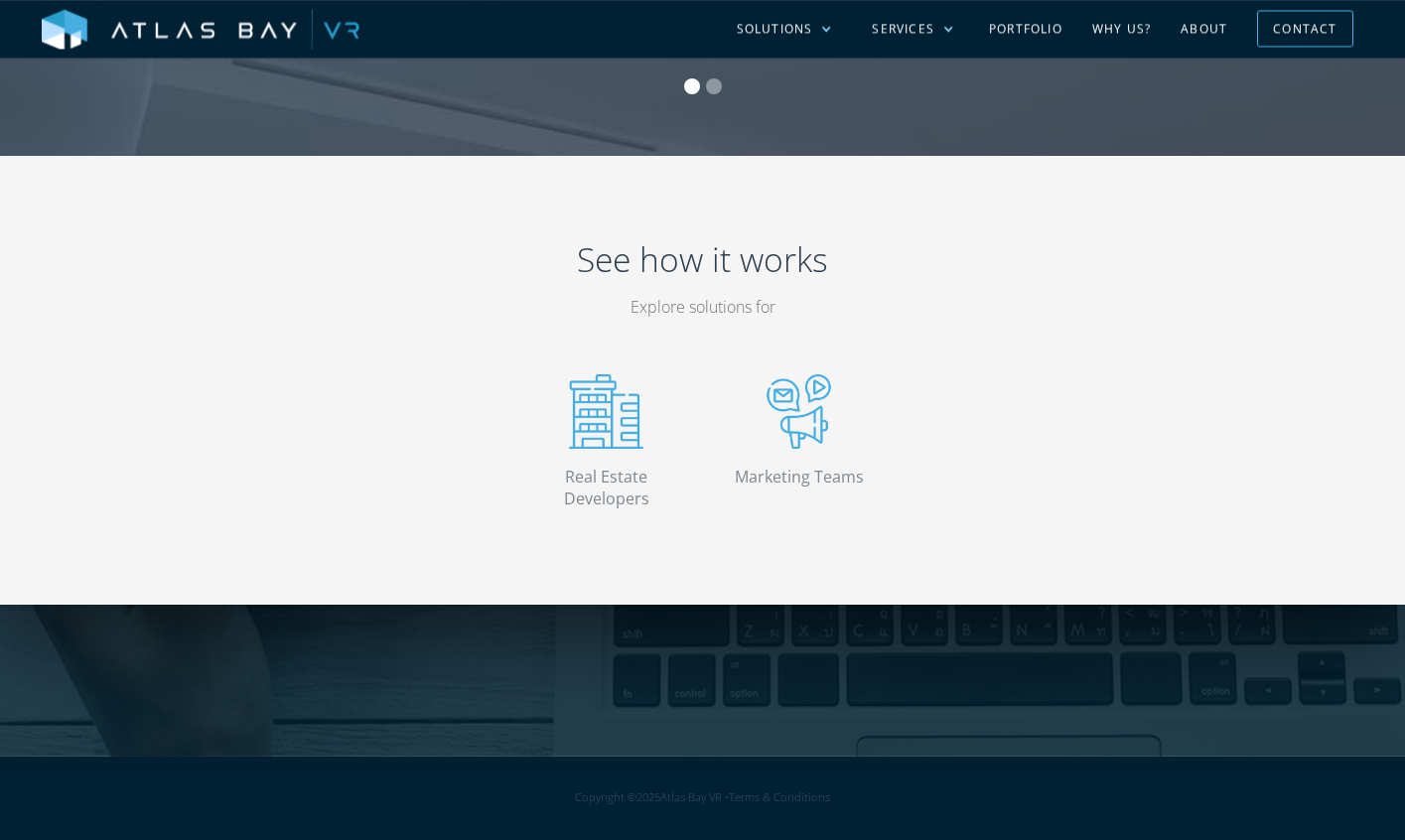 scroll, scrollTop: 3426, scrollLeft: 0, axis: vertical 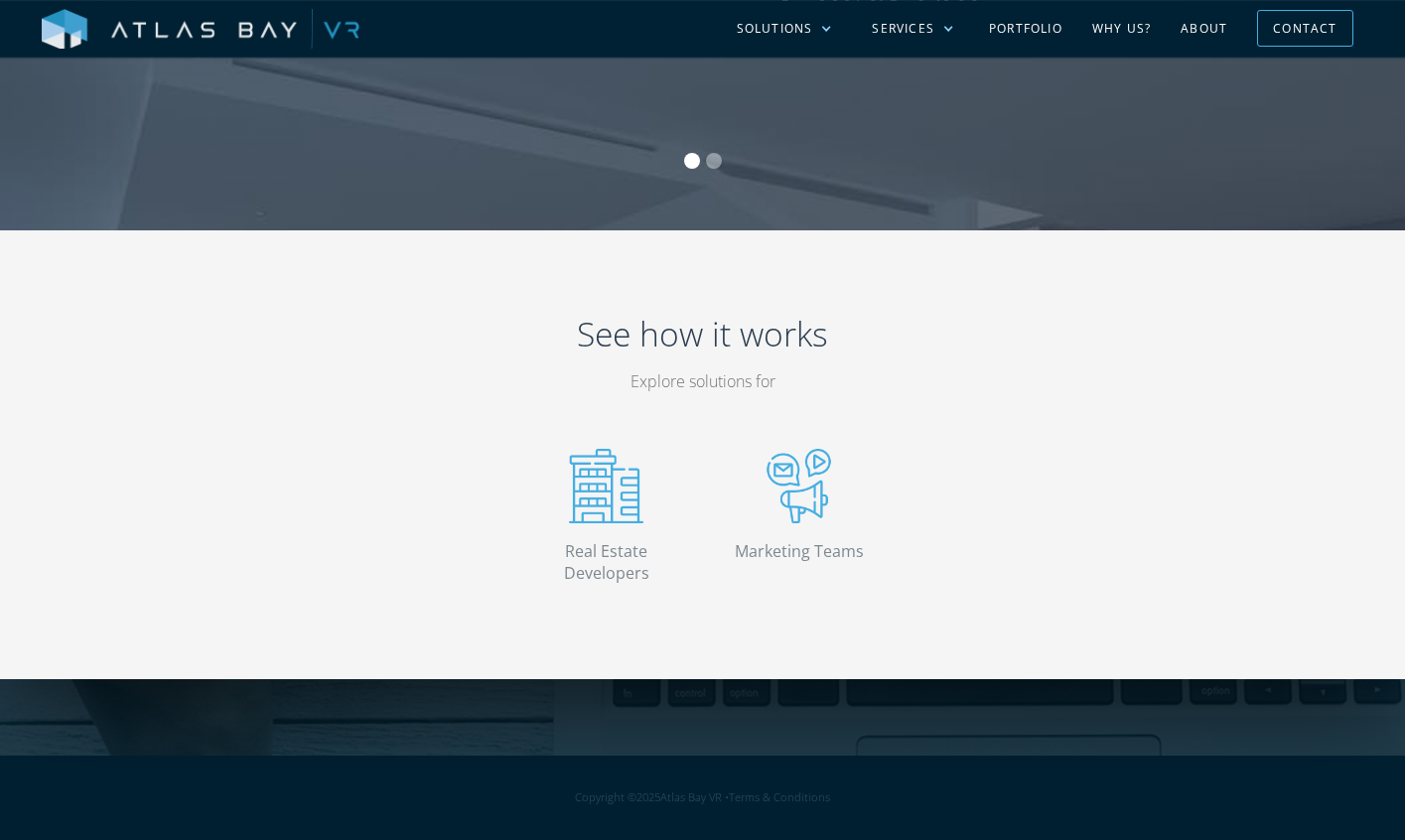 click at bounding box center [201, 30] 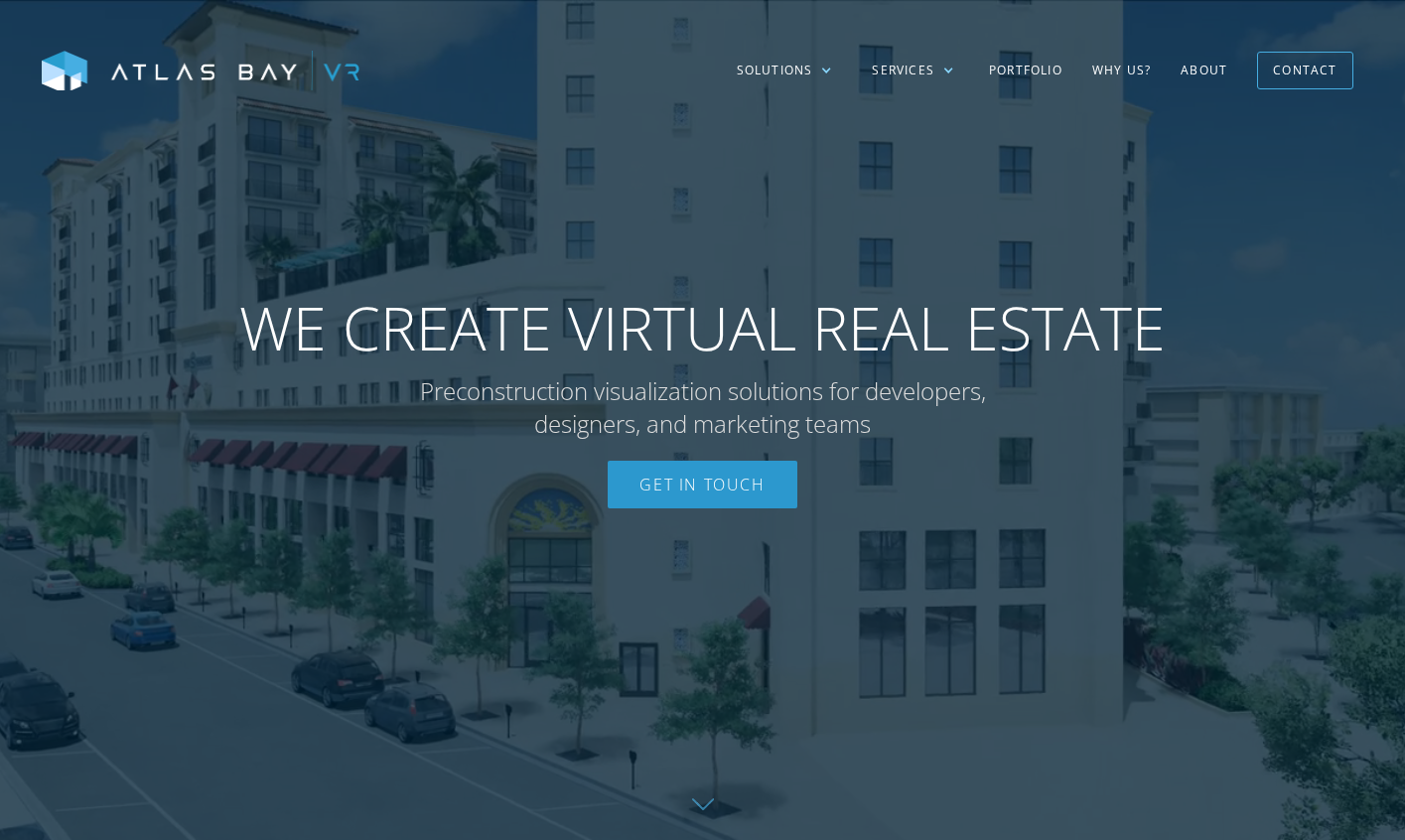 scroll, scrollTop: 0, scrollLeft: 0, axis: both 